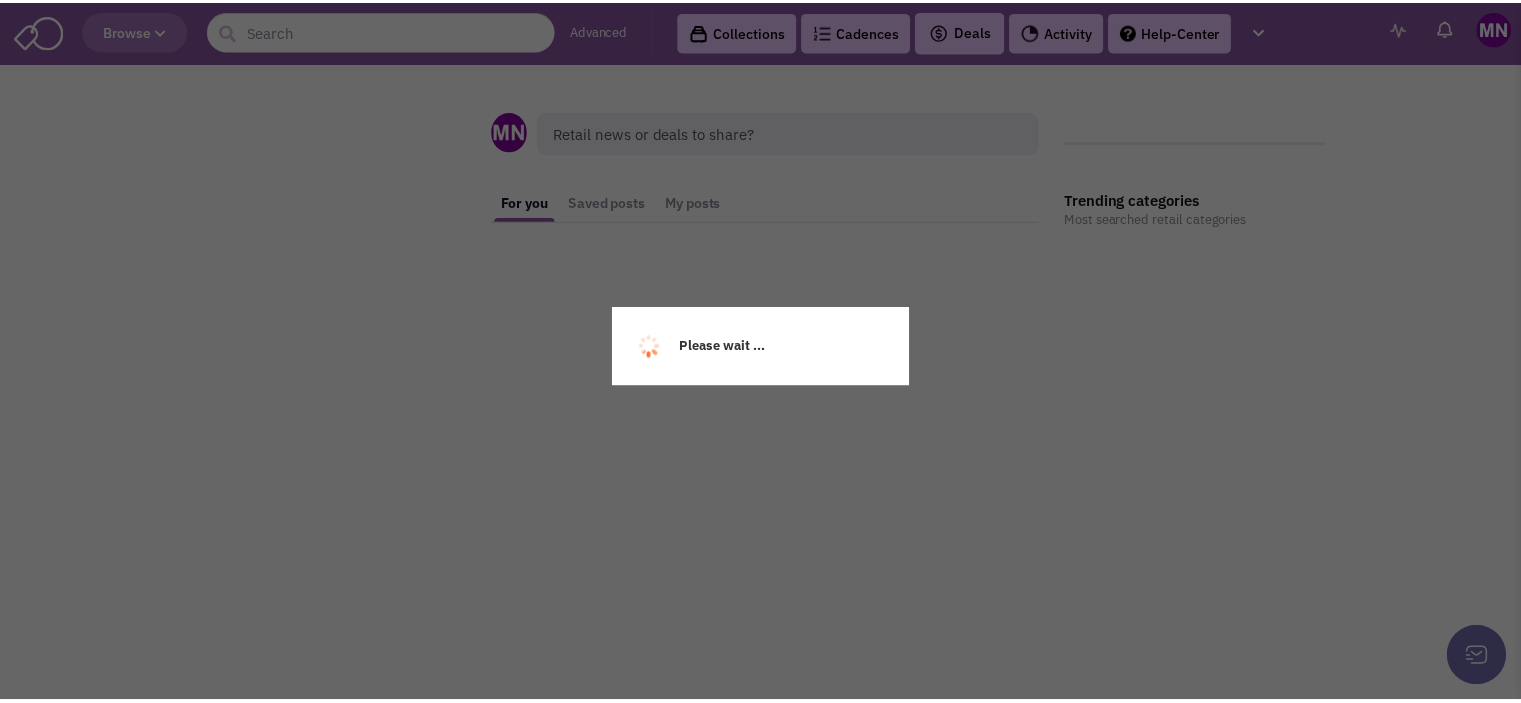 scroll, scrollTop: 0, scrollLeft: 0, axis: both 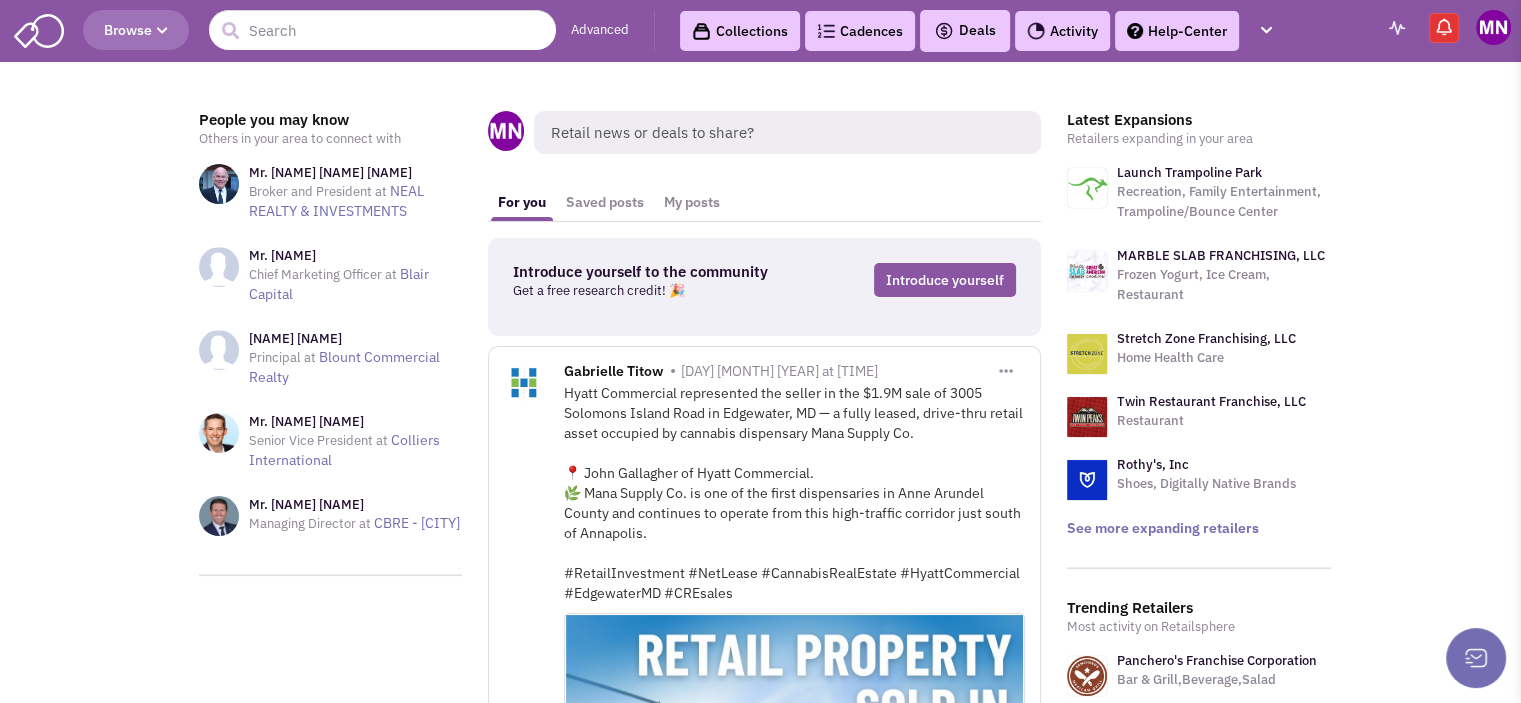 click on "Advanced" at bounding box center (600, 30) 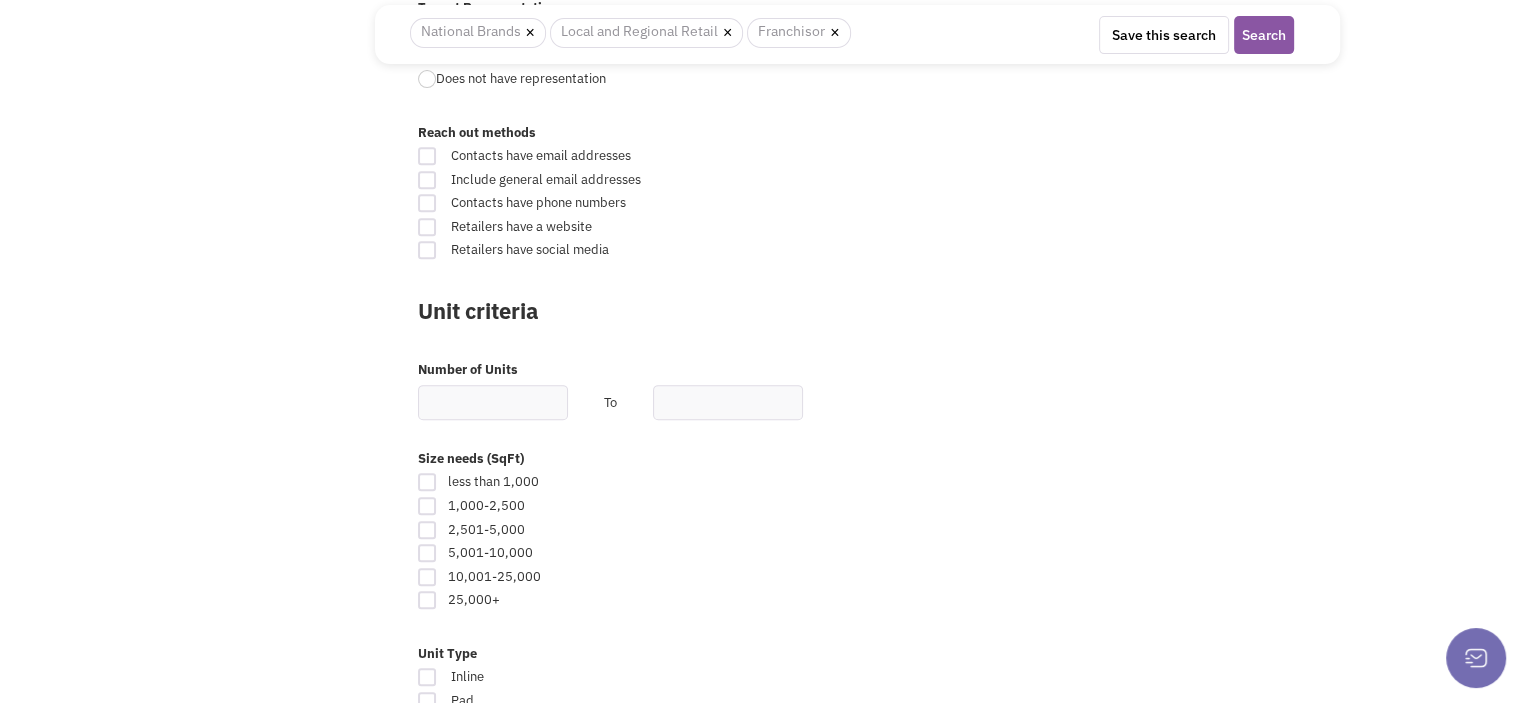 scroll, scrollTop: 827, scrollLeft: 0, axis: vertical 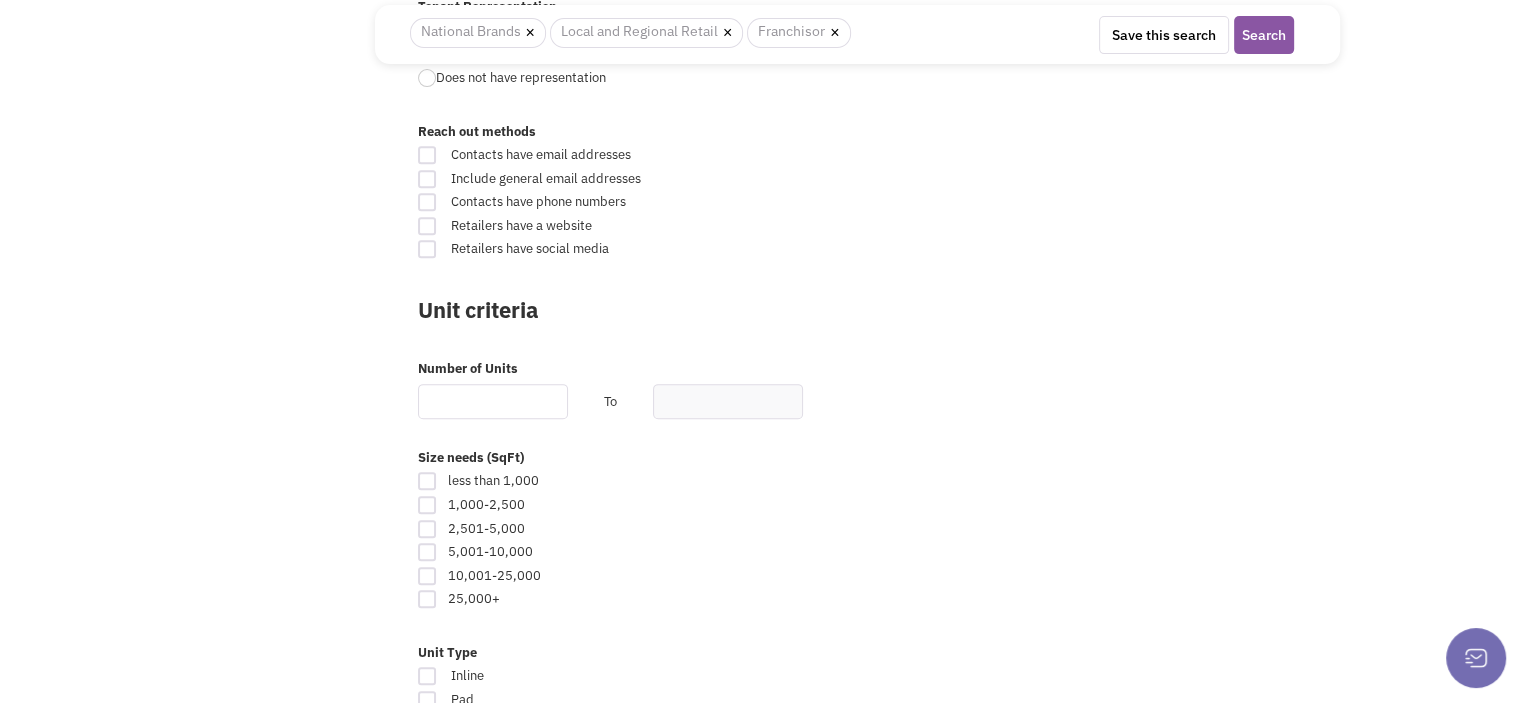 click at bounding box center [493, 401] 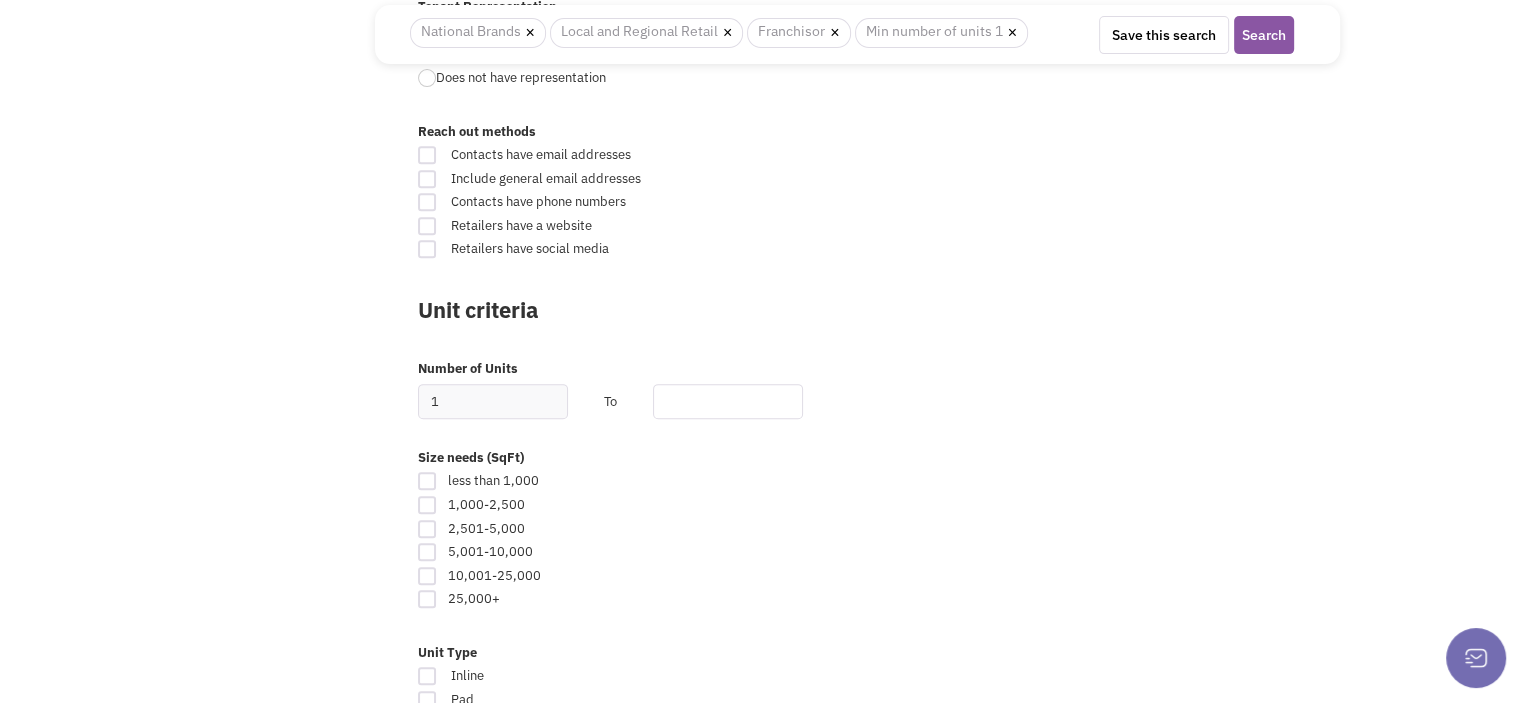 click at bounding box center [728, 401] 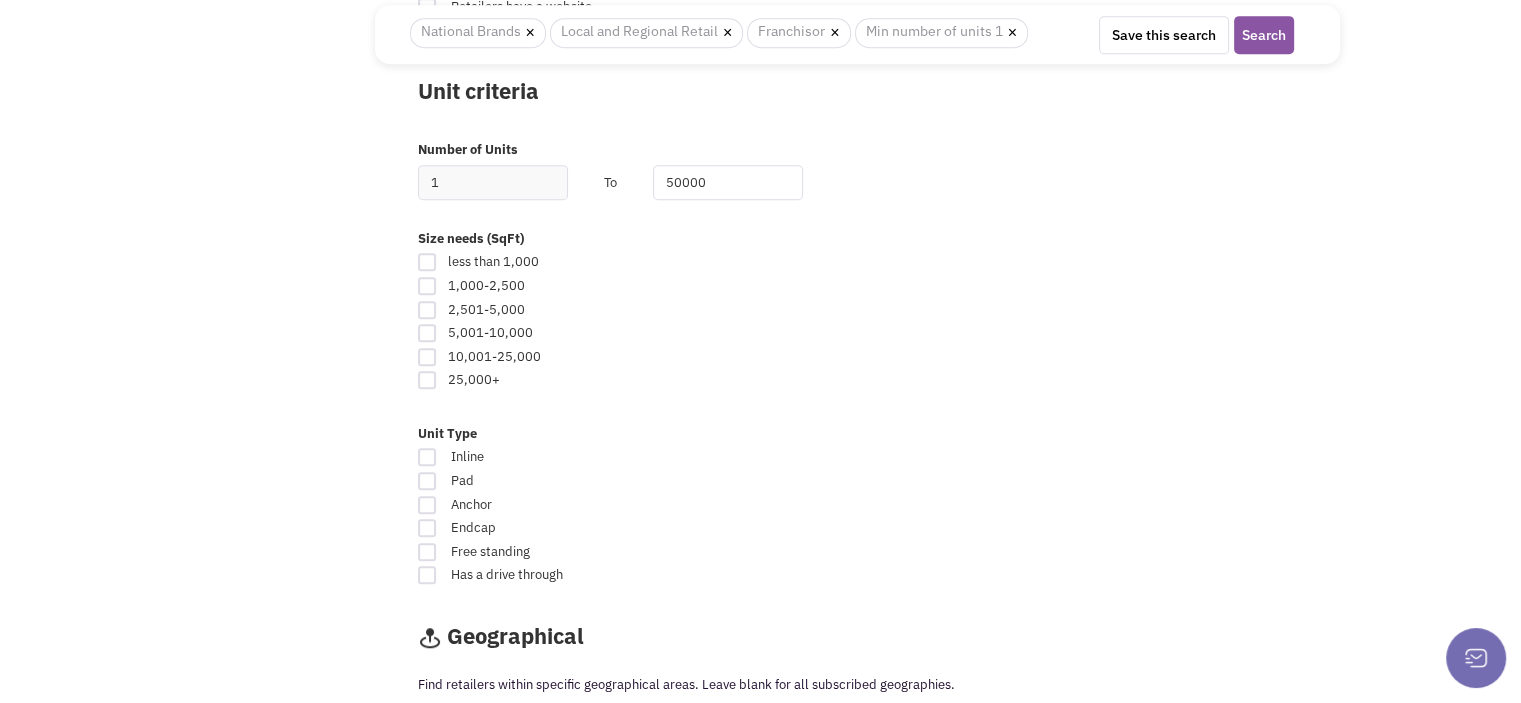 scroll, scrollTop: 1050, scrollLeft: 0, axis: vertical 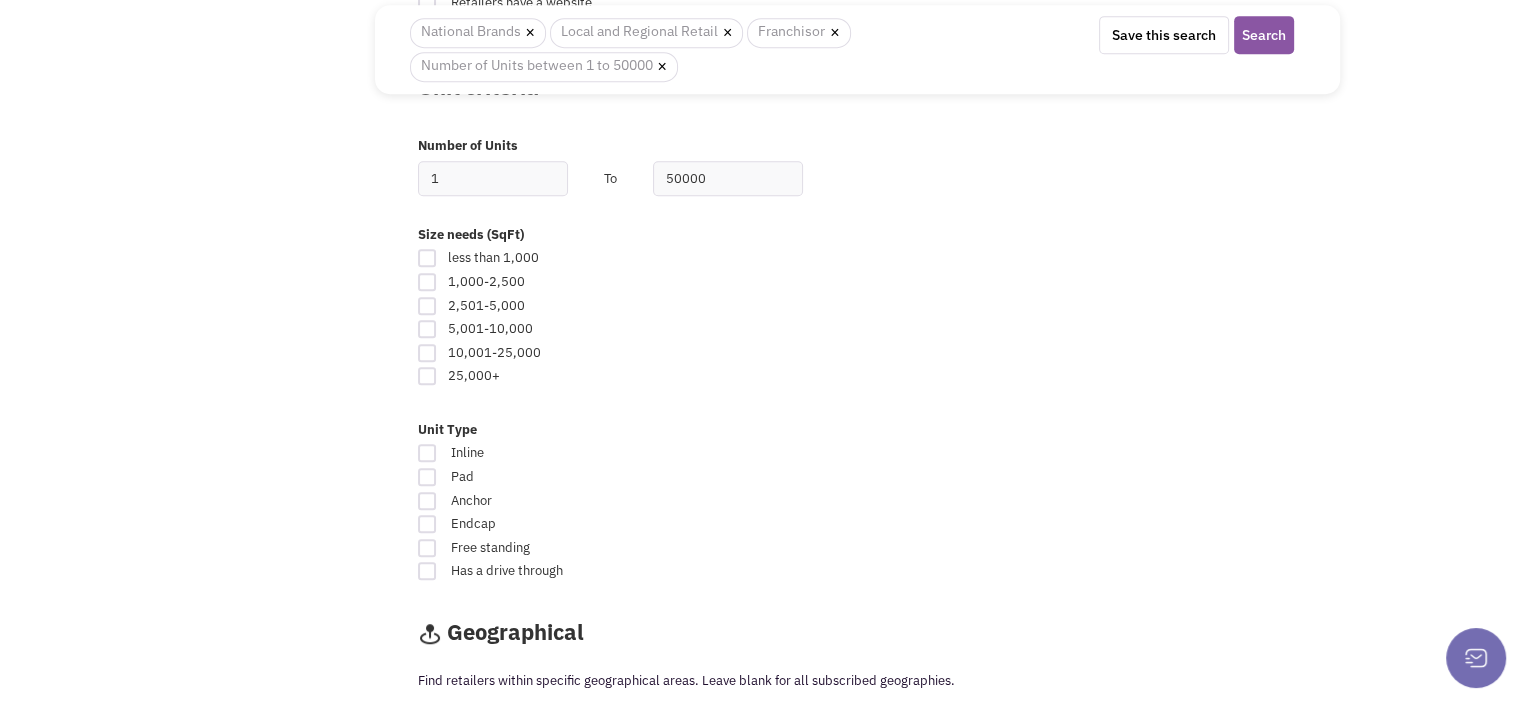 click at bounding box center [427, 306] 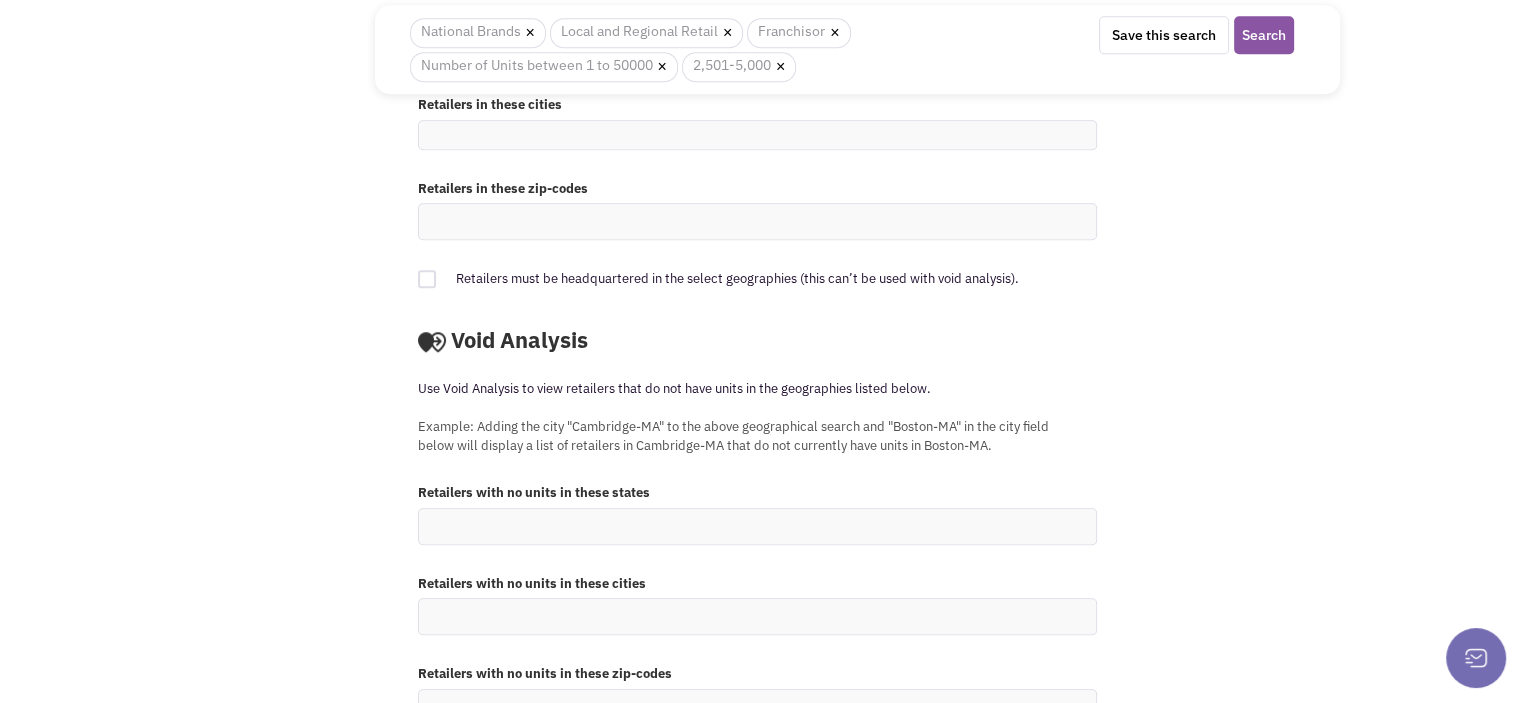 scroll, scrollTop: 1840, scrollLeft: 0, axis: vertical 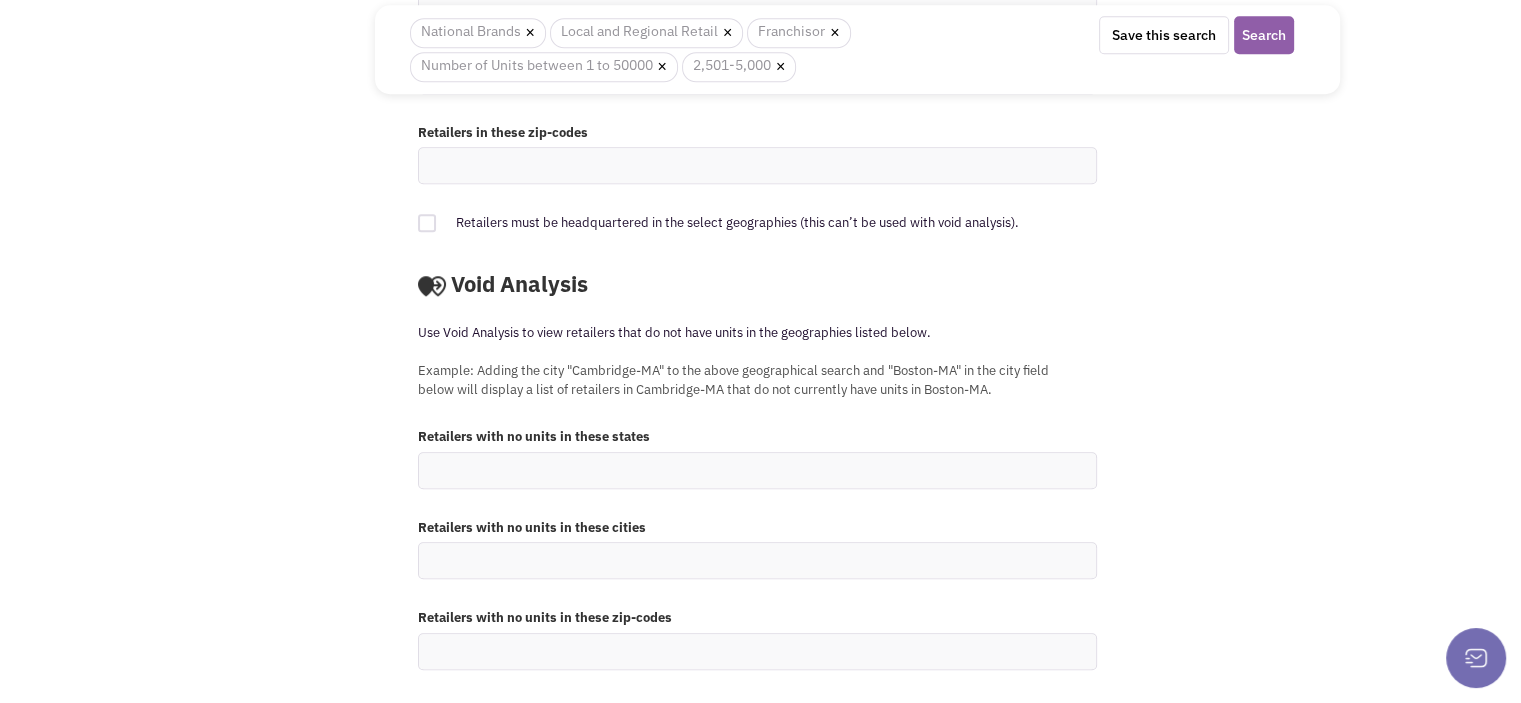 click on "Search" at bounding box center (1264, 35) 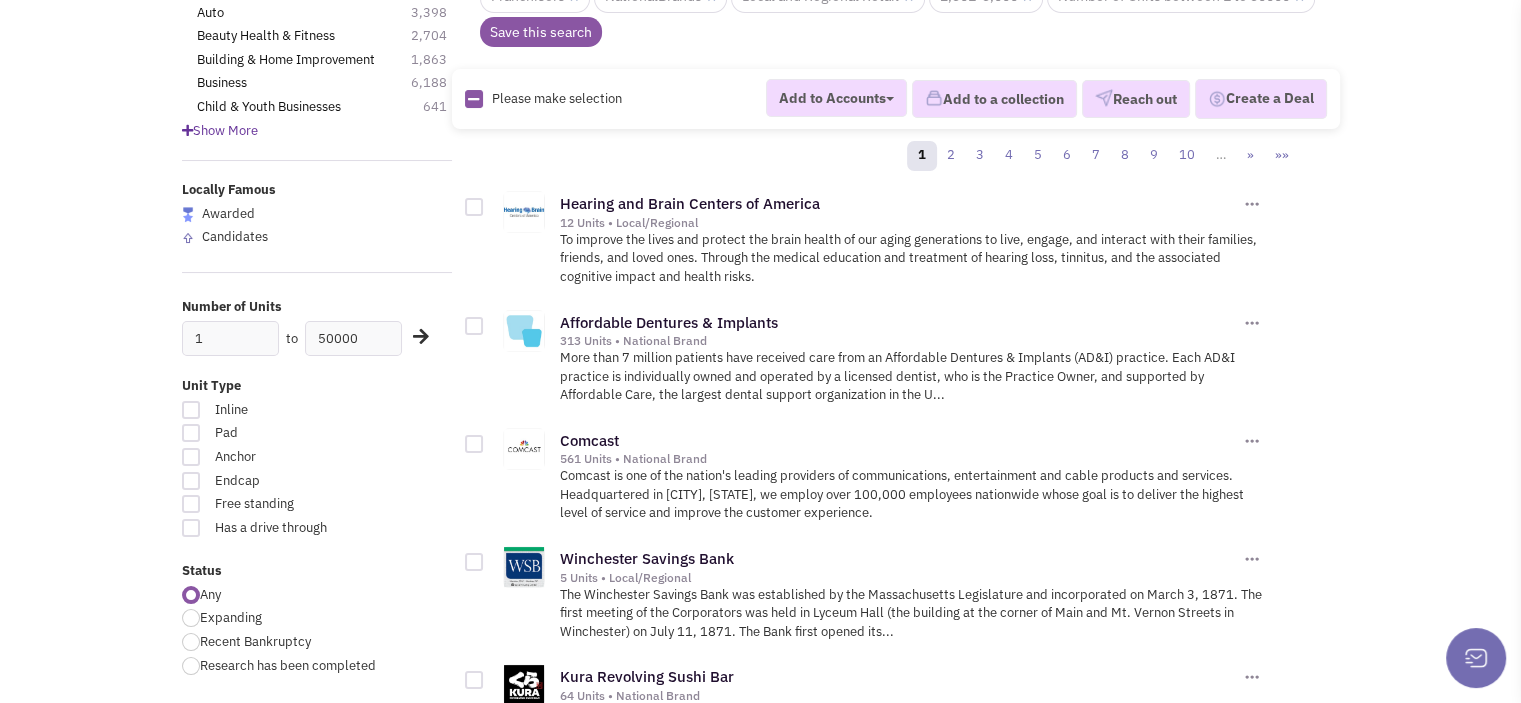 scroll, scrollTop: 176, scrollLeft: 0, axis: vertical 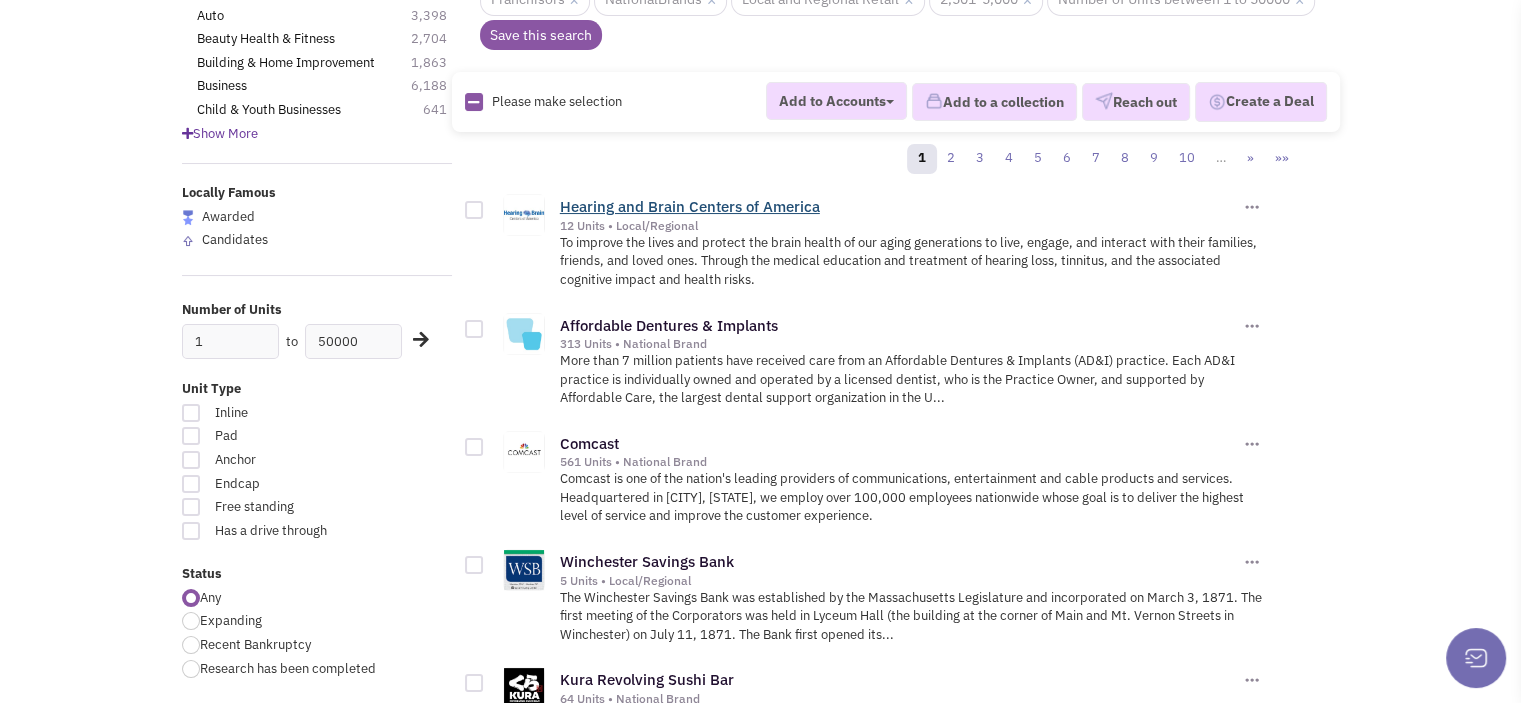 click on "Hearing and Brain Centers of America" at bounding box center (690, 206) 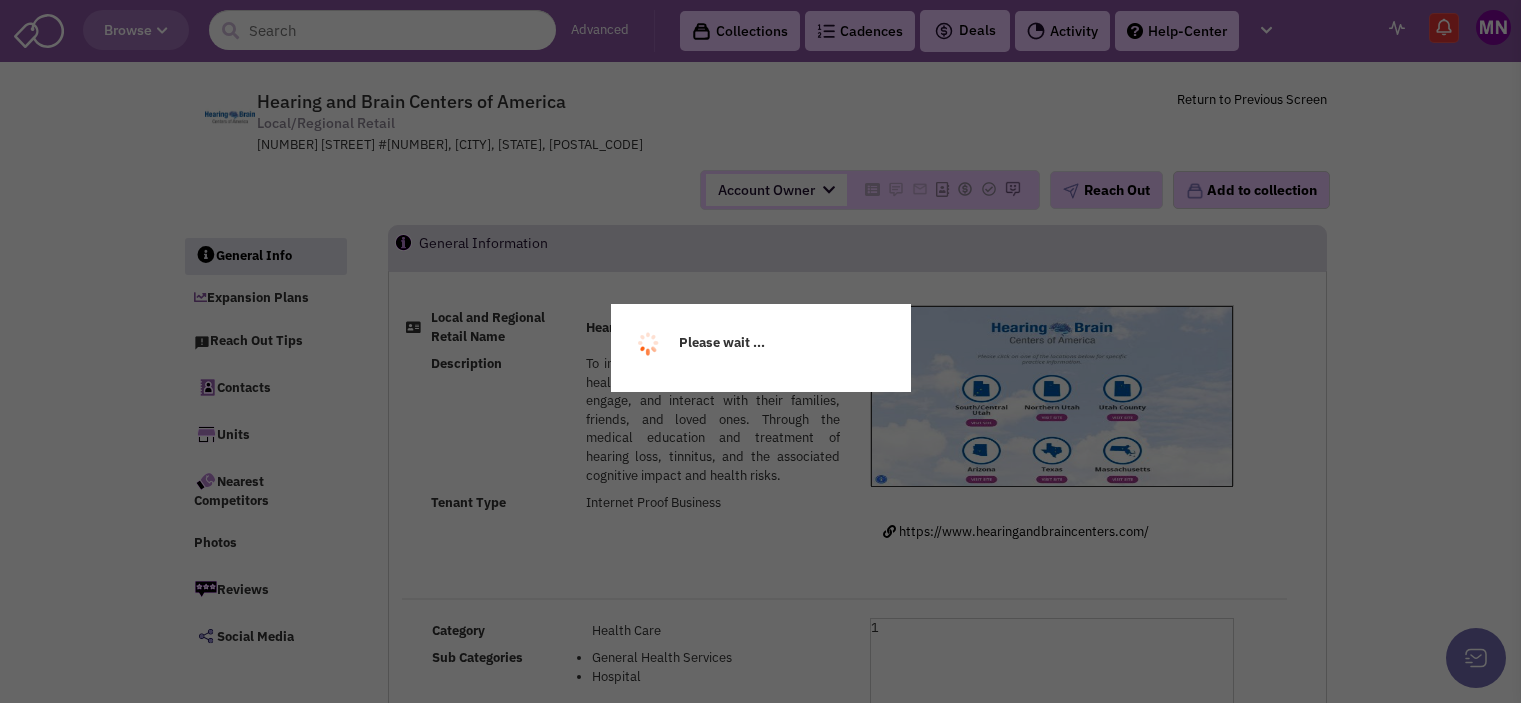 scroll, scrollTop: 0, scrollLeft: 0, axis: both 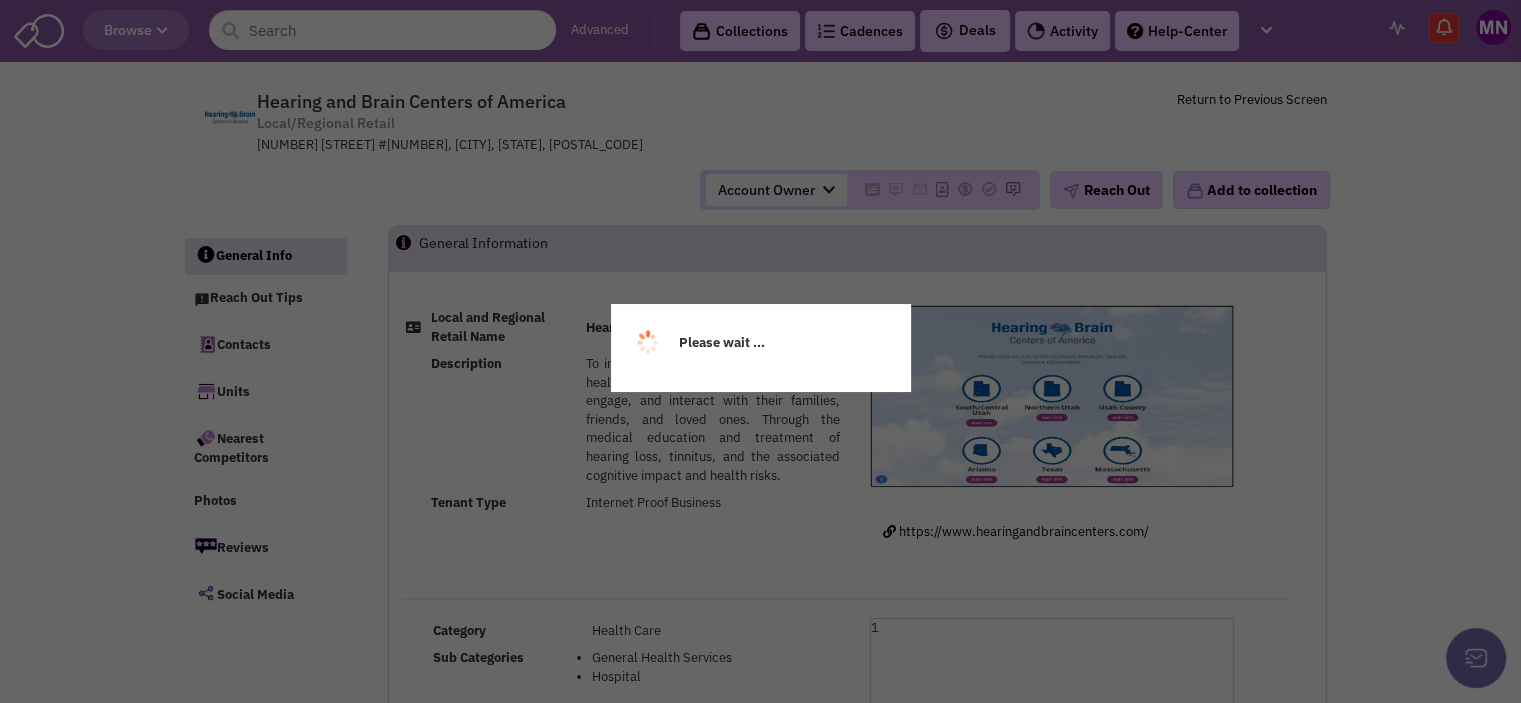 select 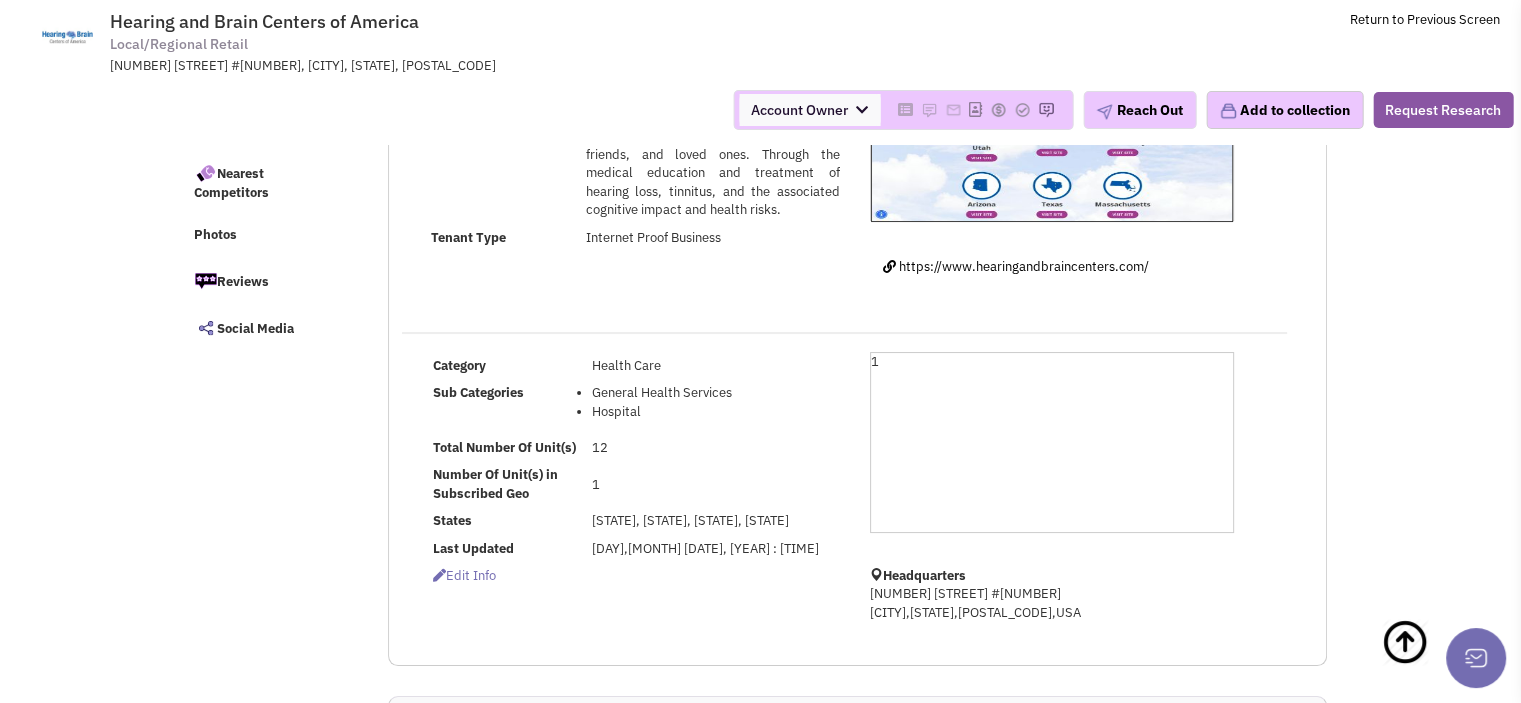 scroll, scrollTop: 0, scrollLeft: 0, axis: both 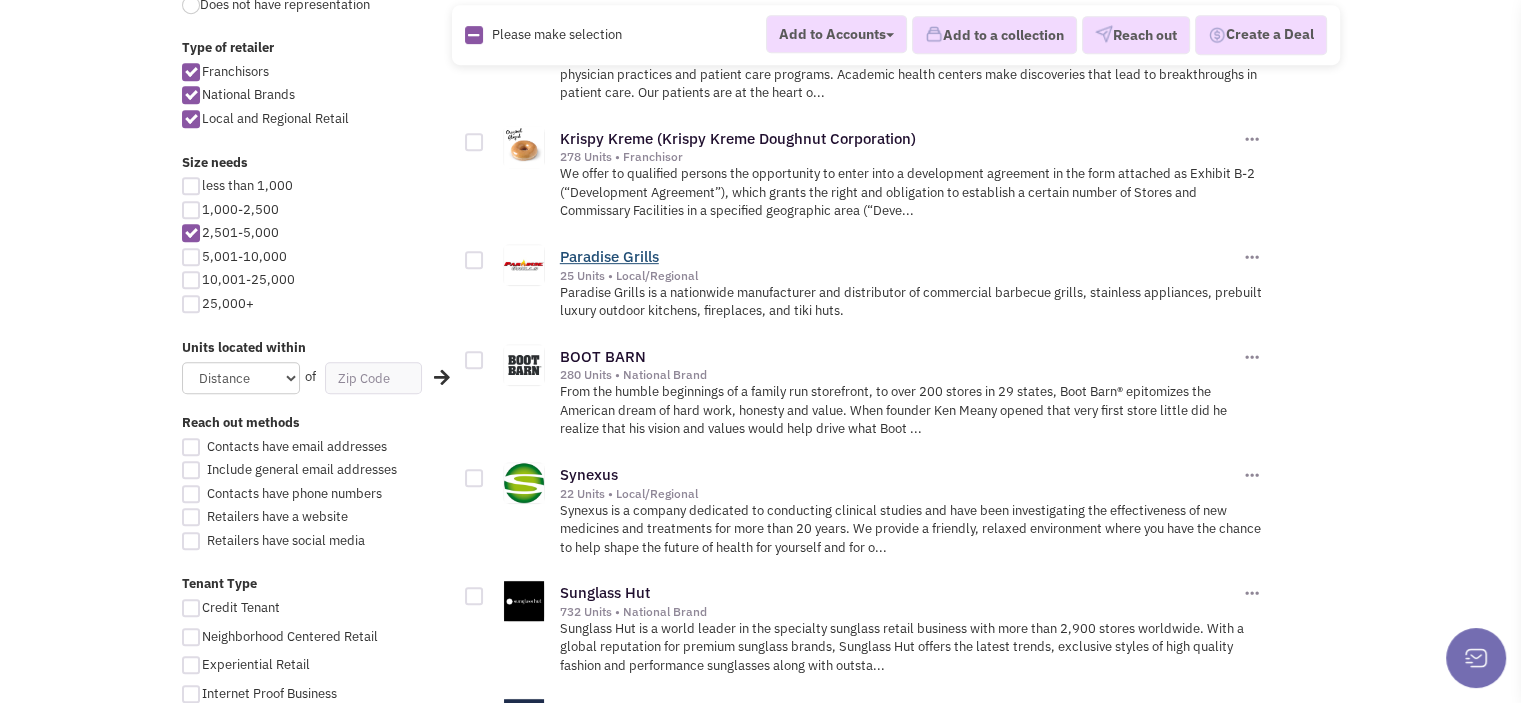 click on "Paradise Grills" at bounding box center [609, 256] 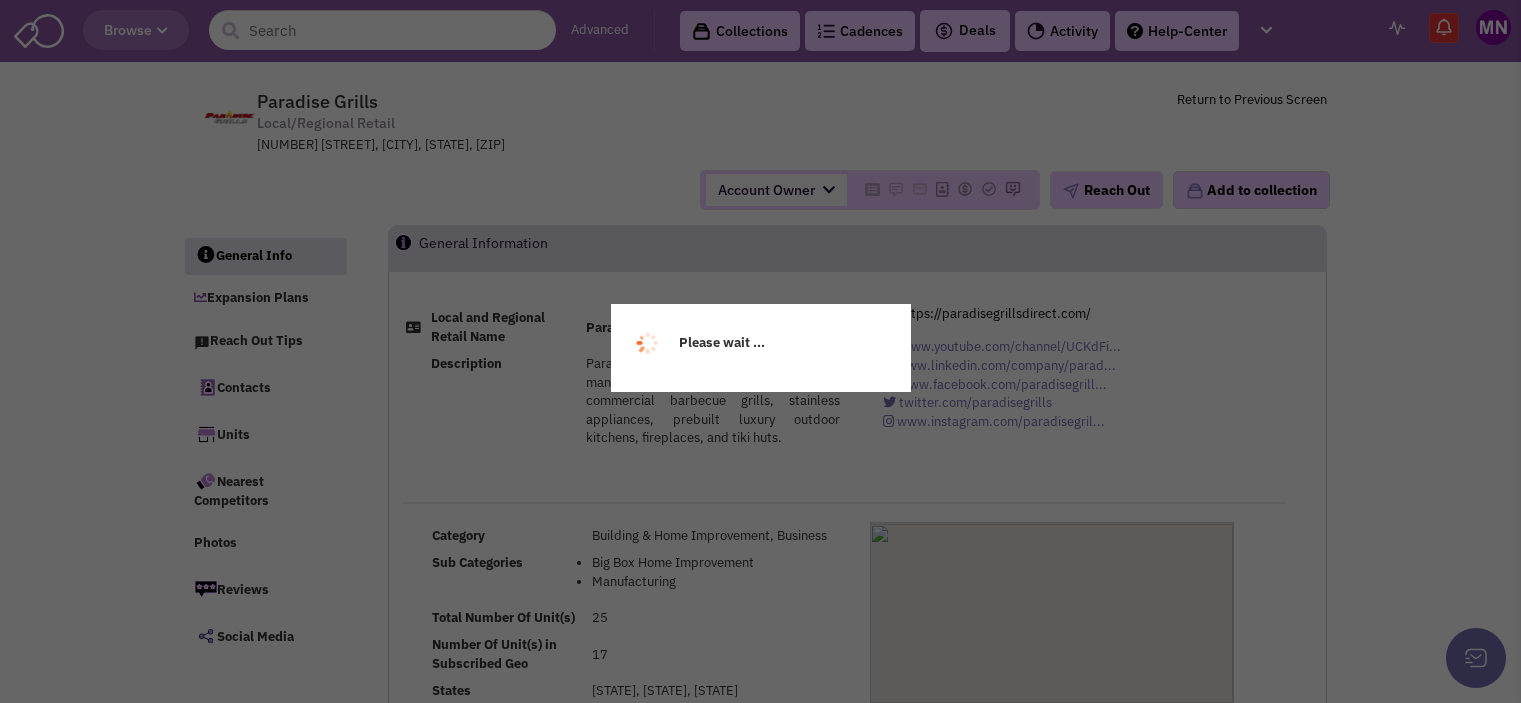 scroll, scrollTop: 0, scrollLeft: 0, axis: both 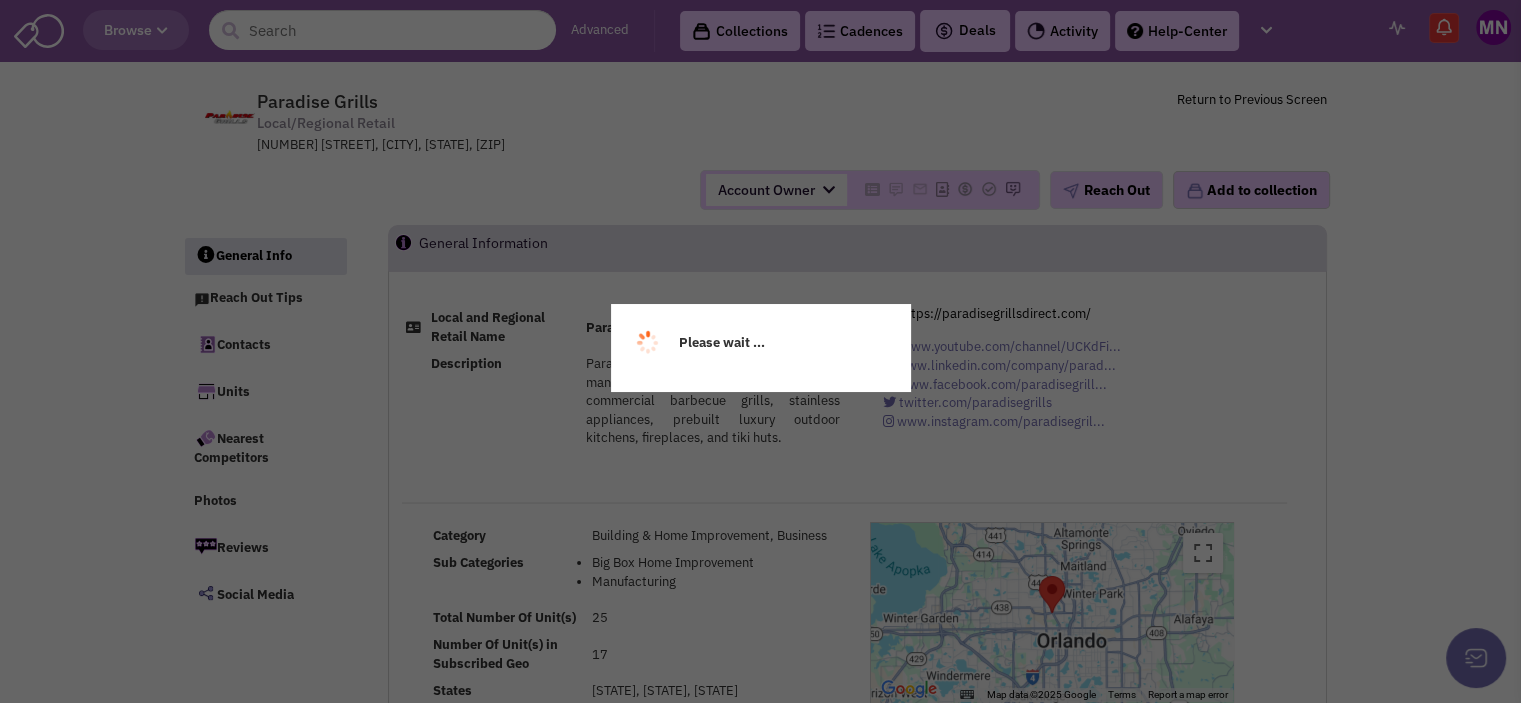 select 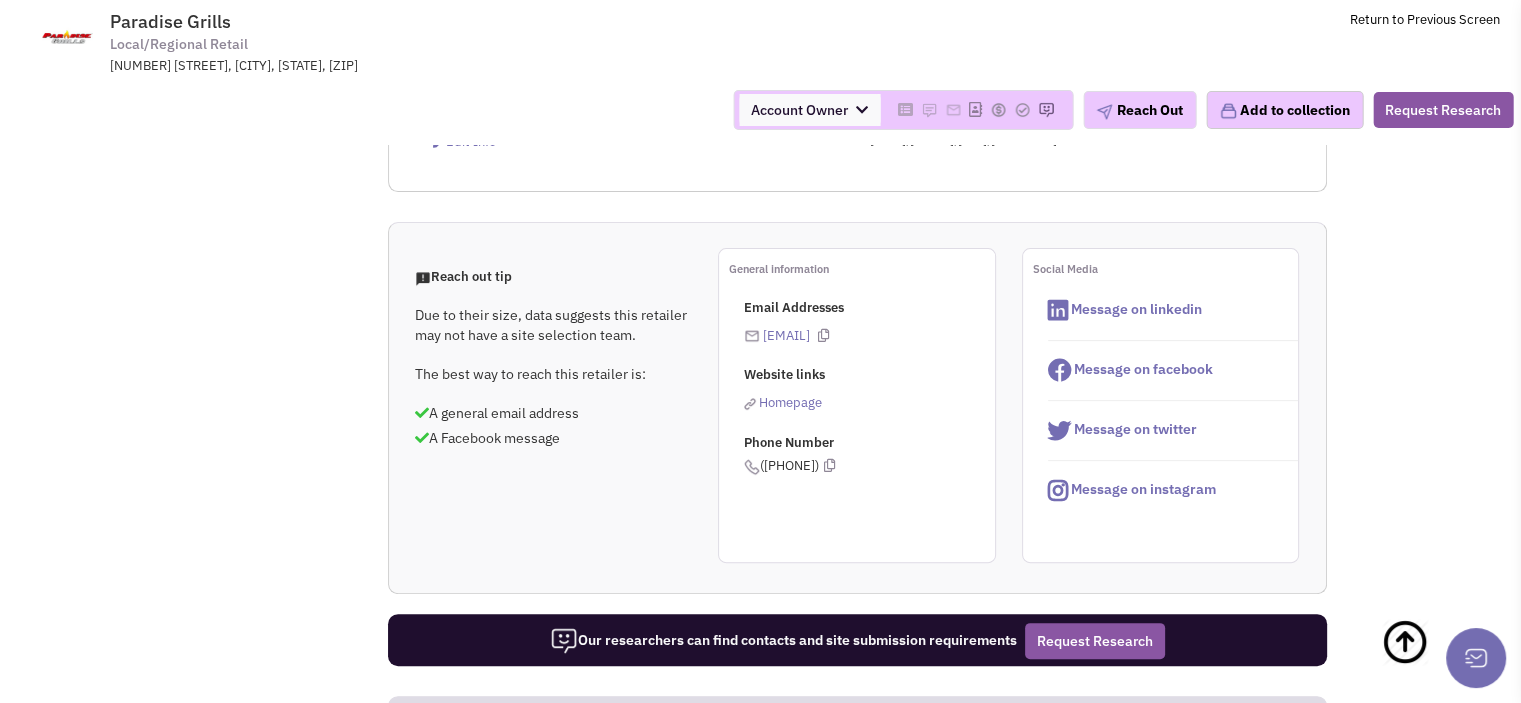 select 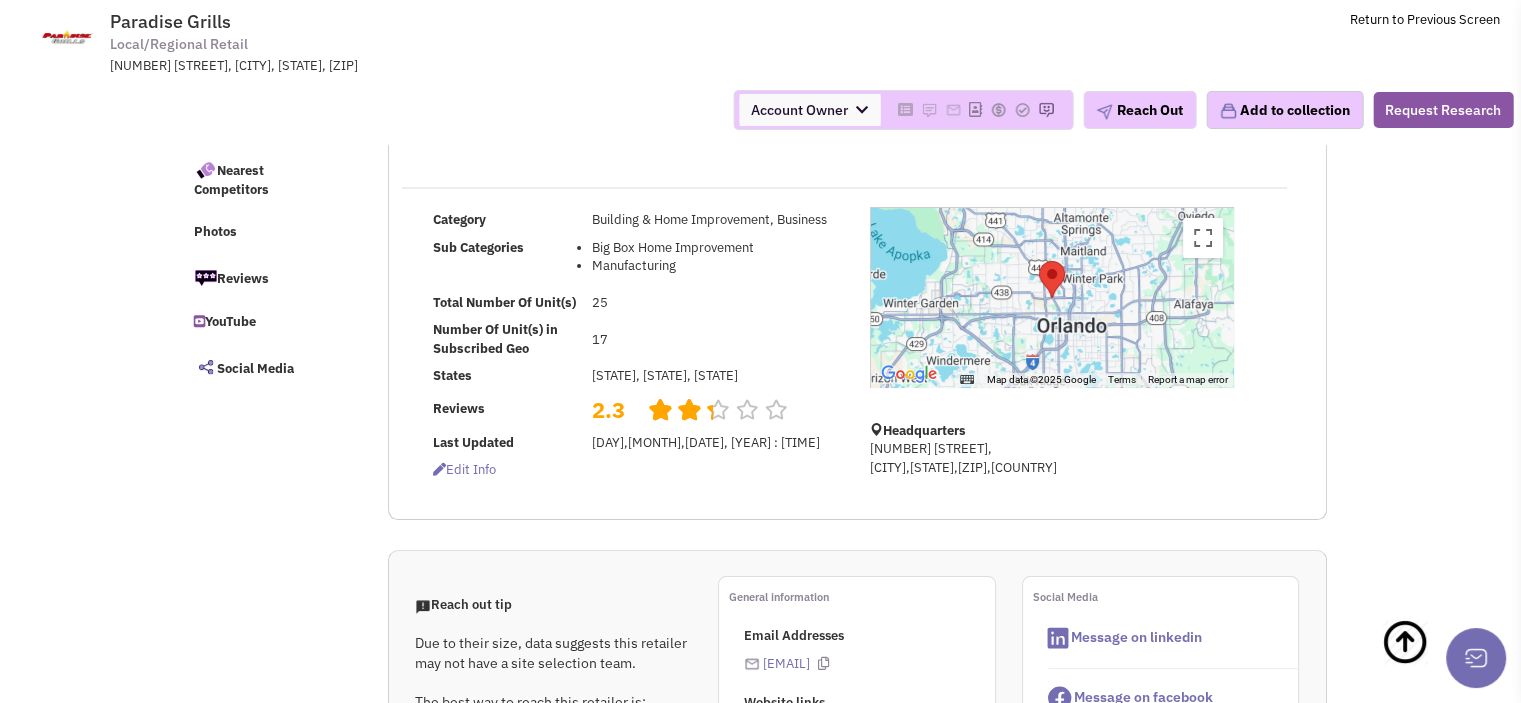 scroll, scrollTop: 164, scrollLeft: 0, axis: vertical 